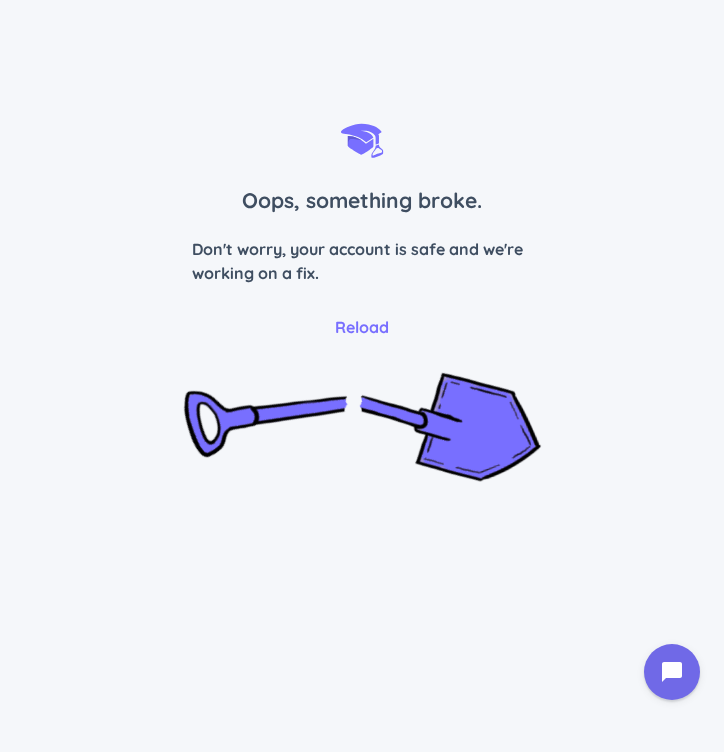 scroll, scrollTop: 0, scrollLeft: 0, axis: both 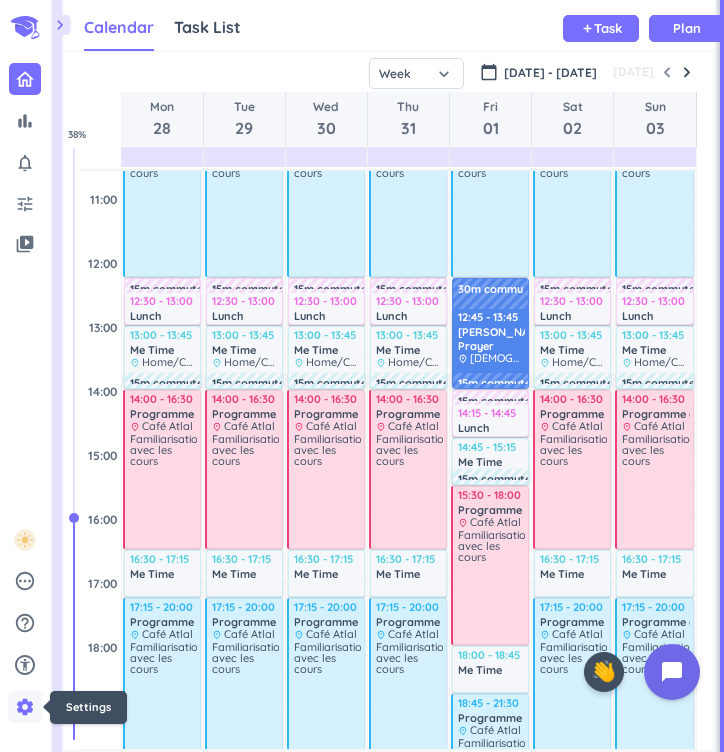 click on "settings" at bounding box center (25, 707) 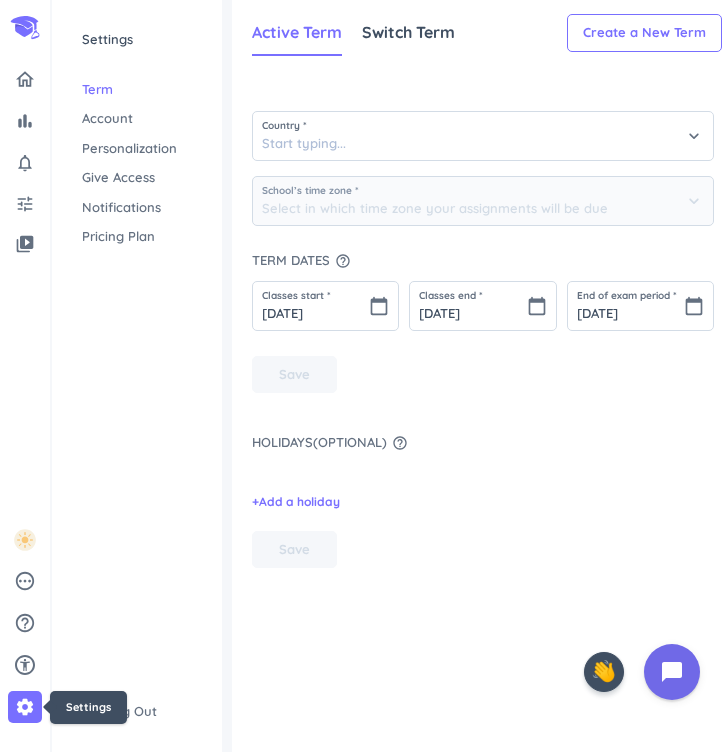 type on "[GEOGRAPHIC_DATA]" 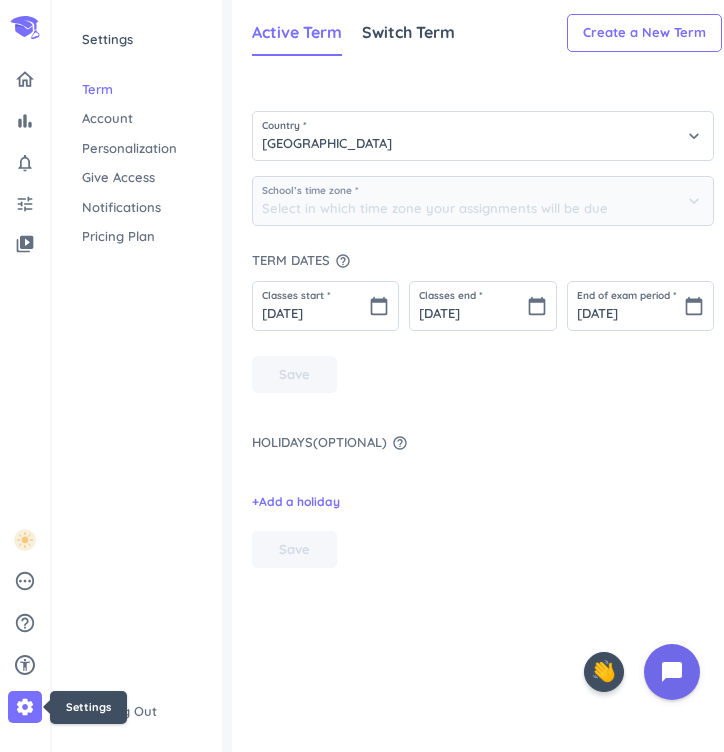 type on "(GMT+01:00) [GEOGRAPHIC_DATA]" 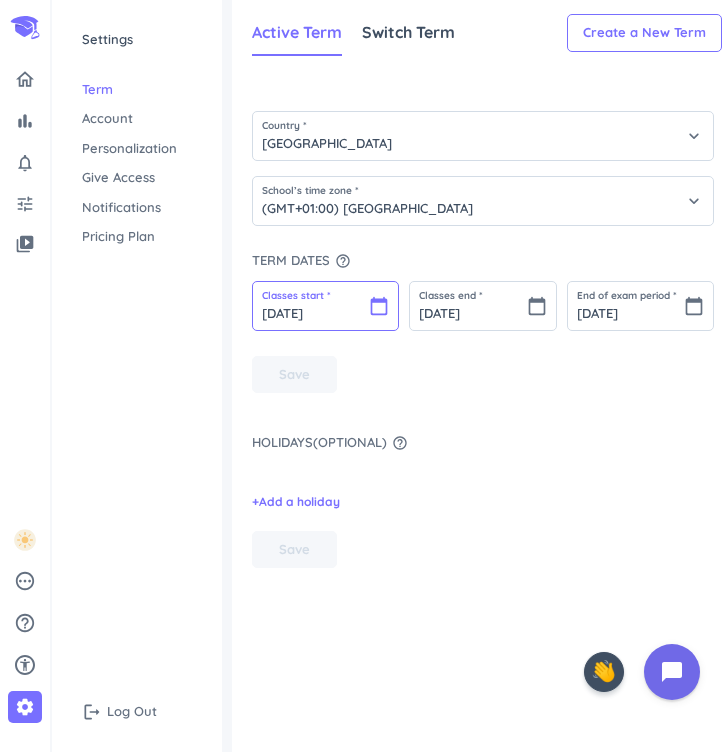click on "[DATE]" at bounding box center [325, 306] 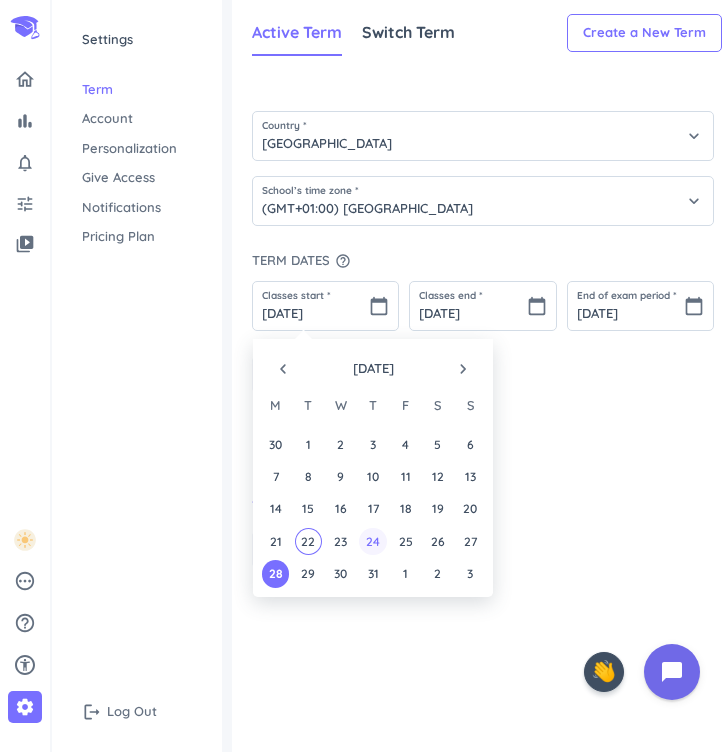 click on "24" at bounding box center (372, 541) 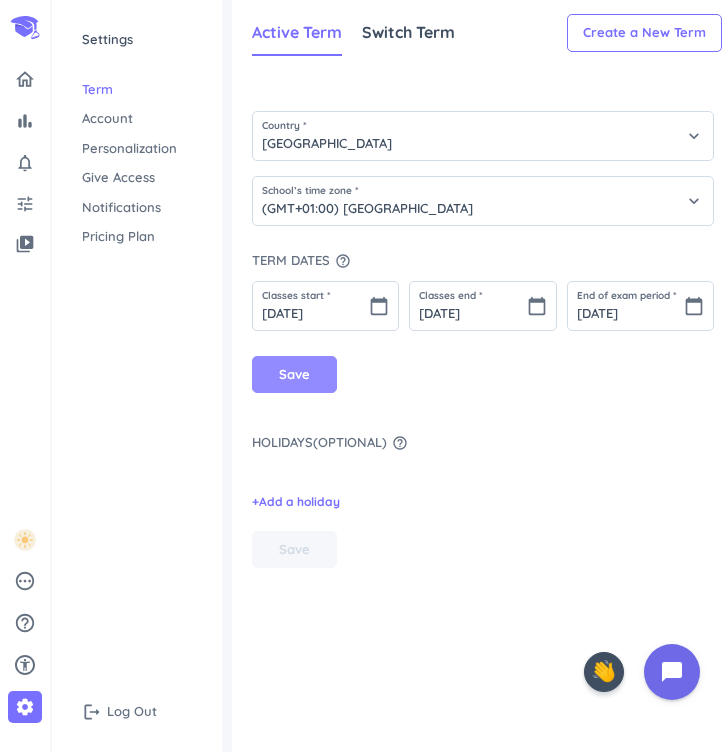click on "Save" at bounding box center (294, 375) 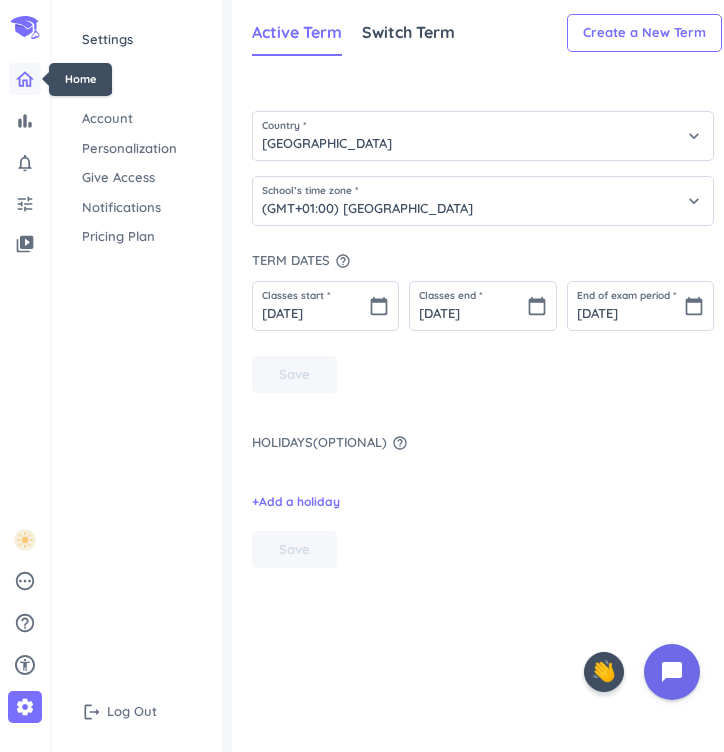 click 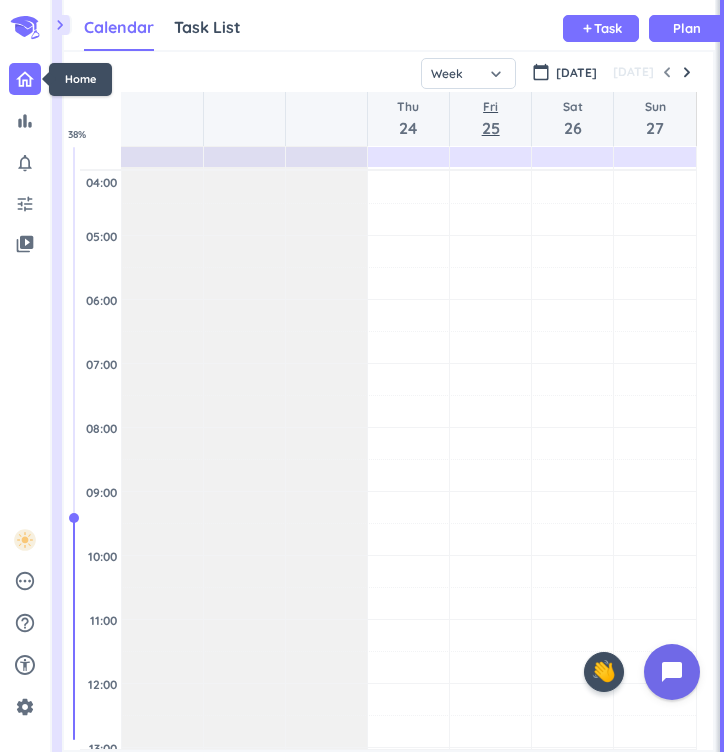 scroll, scrollTop: 50, scrollLeft: 651, axis: both 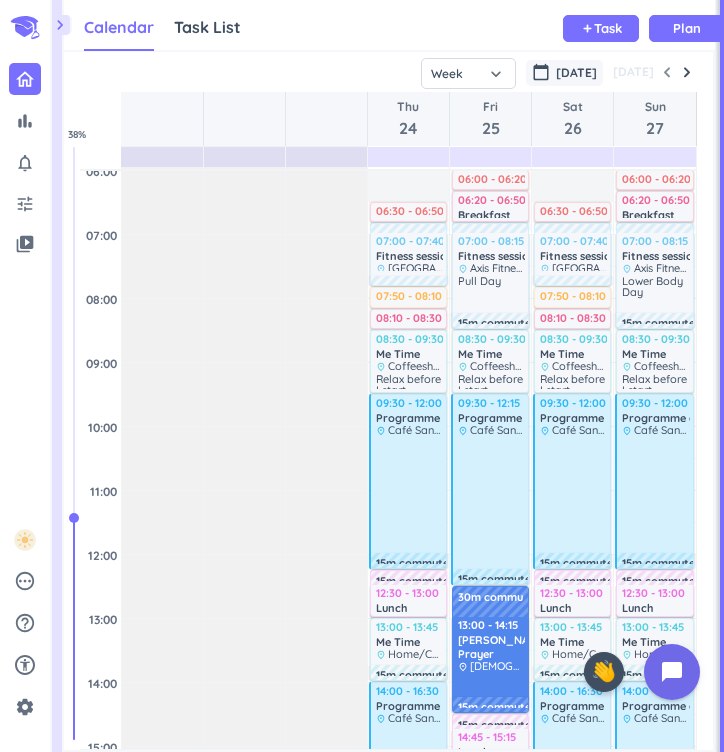 click on "[DATE]" at bounding box center [576, 73] 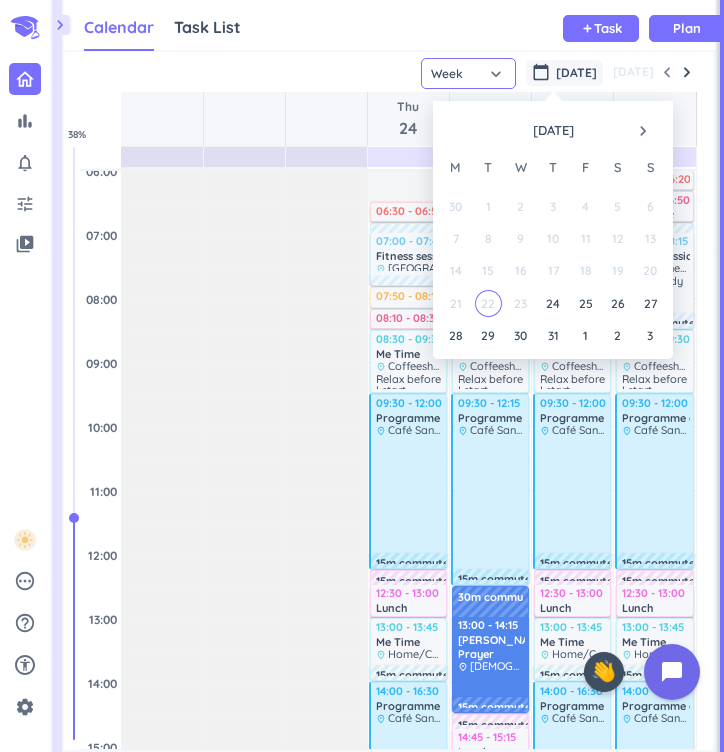 click on "Week" 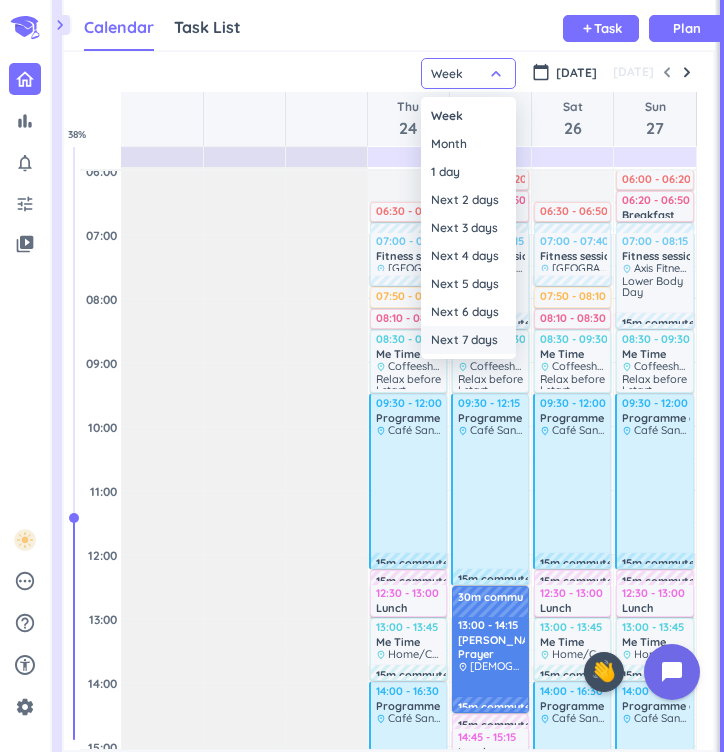 click on "Next 7 days" at bounding box center (468, 340) 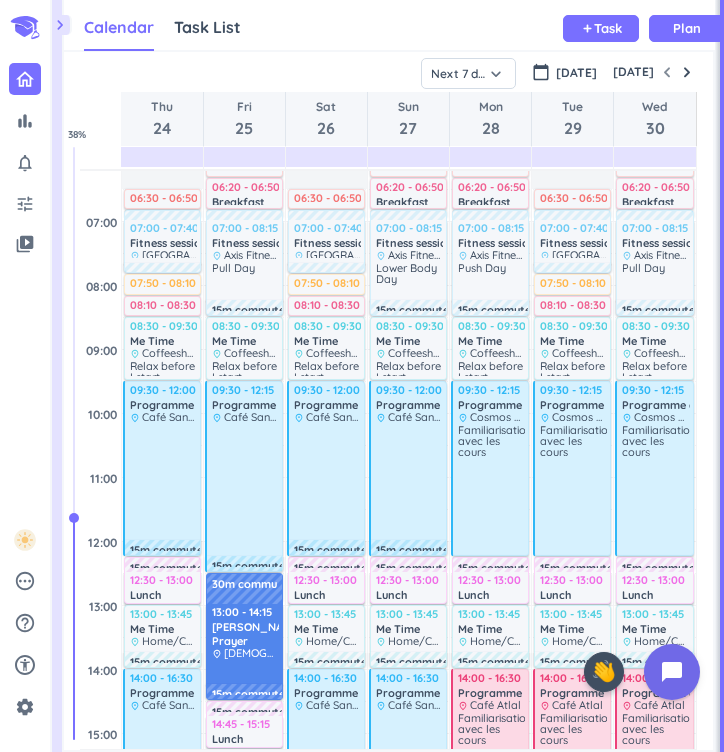 scroll, scrollTop: 140, scrollLeft: 0, axis: vertical 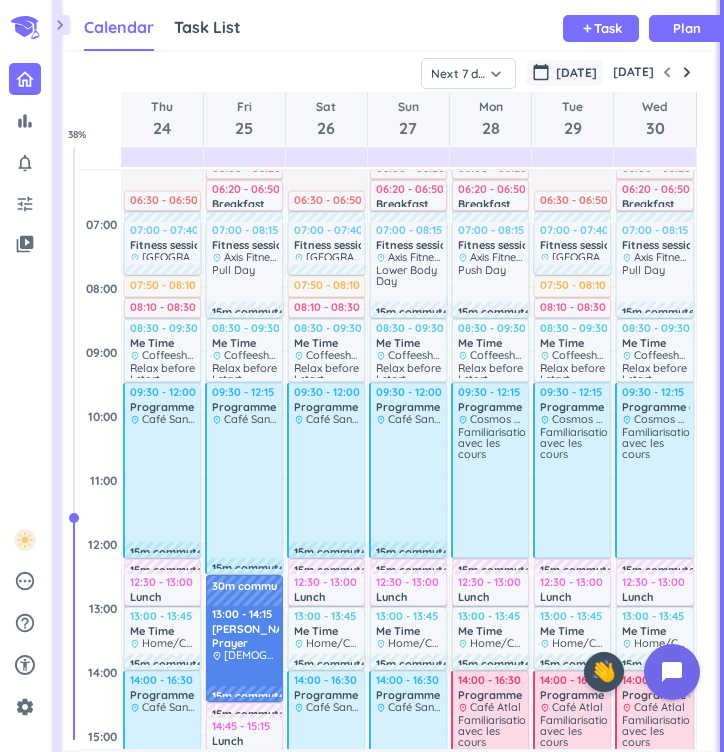 click on "calendar_today [DATE]" at bounding box center [564, 73] 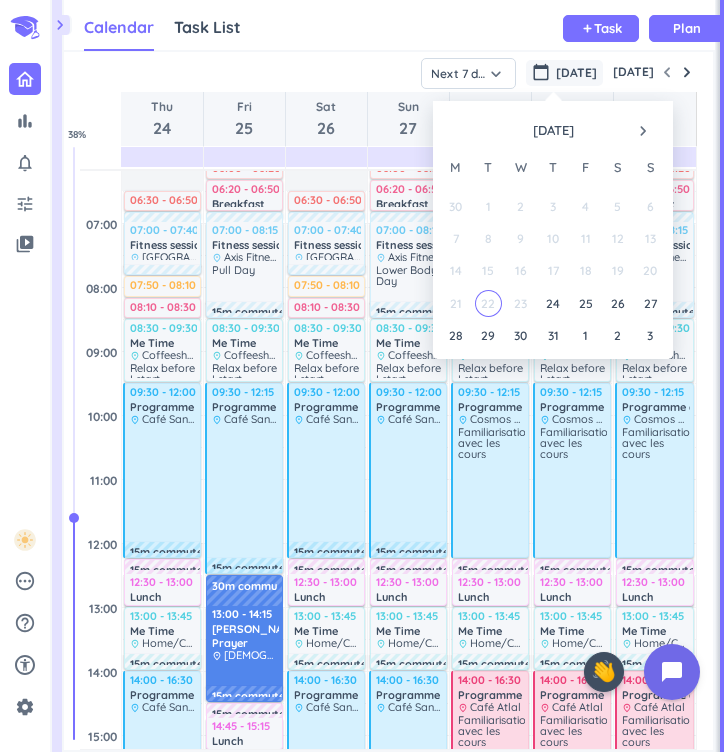 click on "navigate_next" at bounding box center (643, 131) 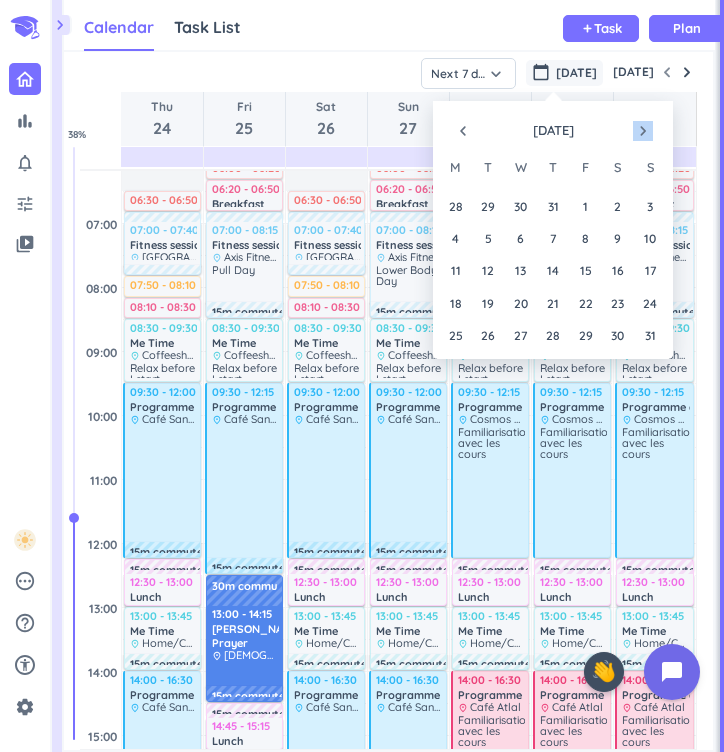 click on "navigate_next" at bounding box center (643, 131) 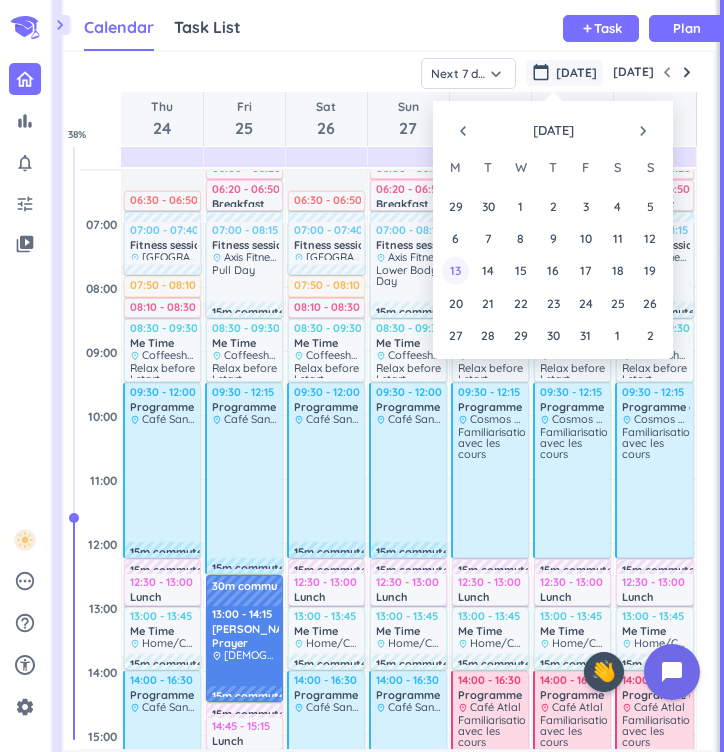 click on "13" at bounding box center [455, 270] 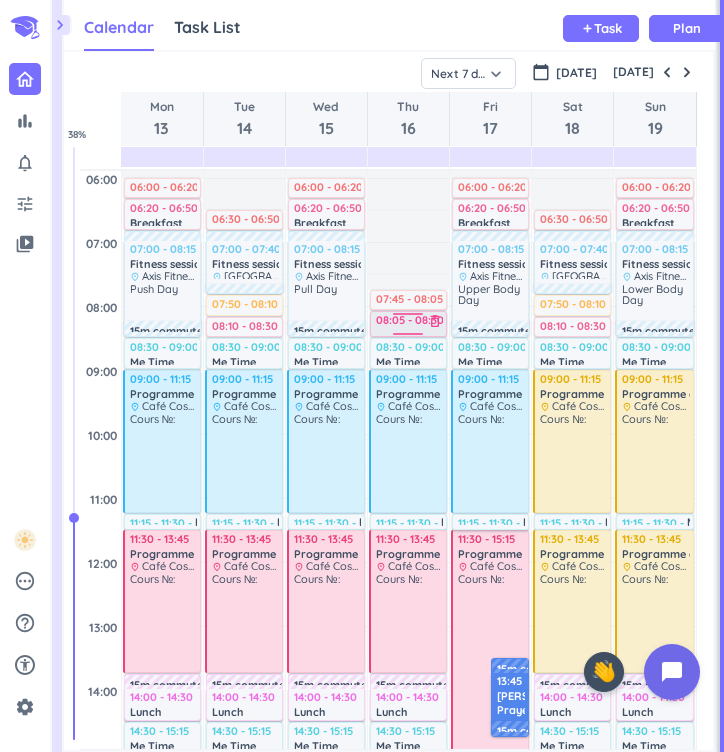 scroll, scrollTop: 116, scrollLeft: 0, axis: vertical 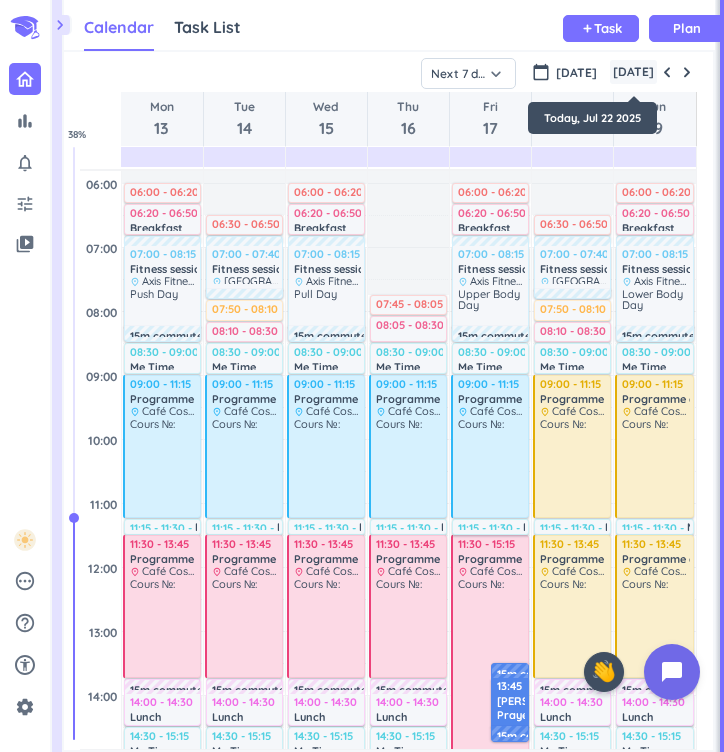 click on "[DATE]" at bounding box center [633, 72] 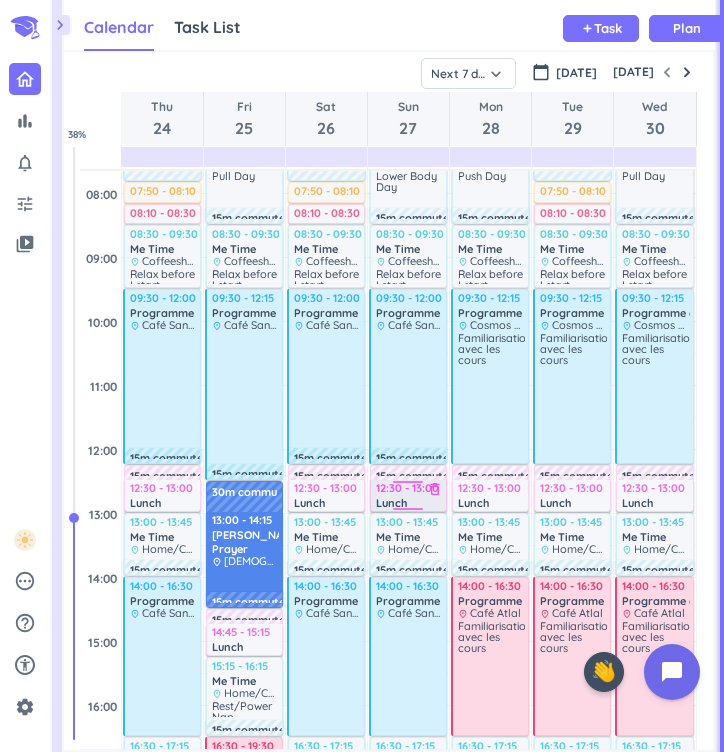 scroll, scrollTop: 227, scrollLeft: 0, axis: vertical 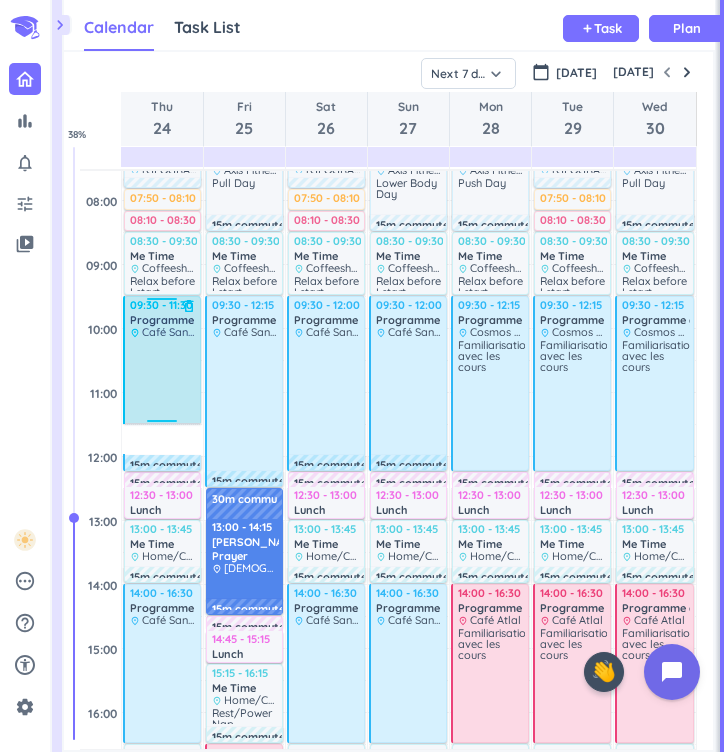 drag, startPoint x: 160, startPoint y: 454, endPoint x: 167, endPoint y: 419, distance: 35.69314 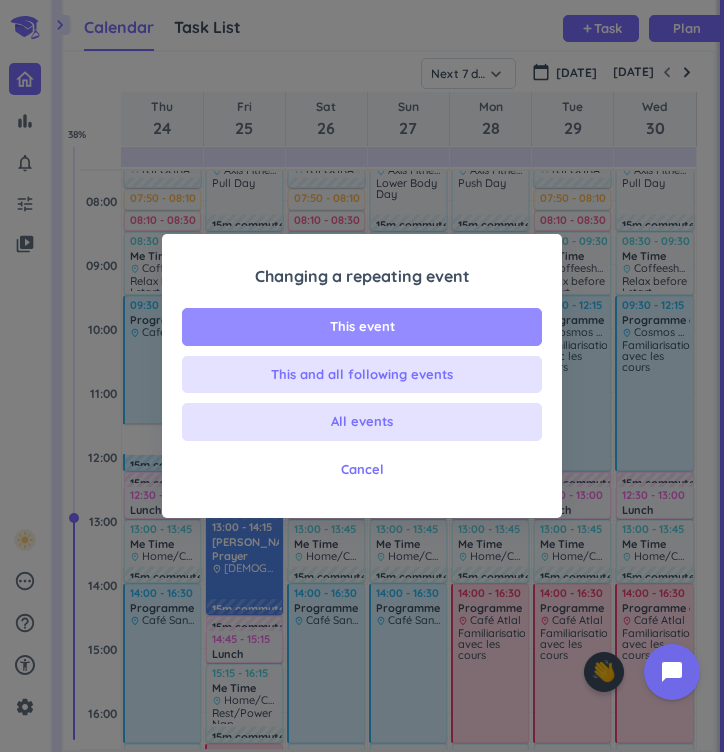 click on "This event" at bounding box center [362, 327] 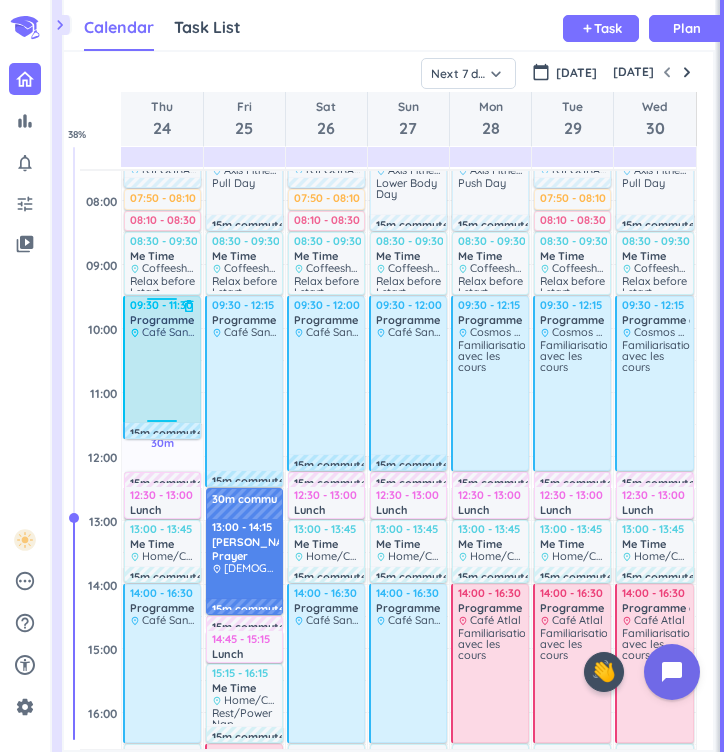 click at bounding box center (163, 380) 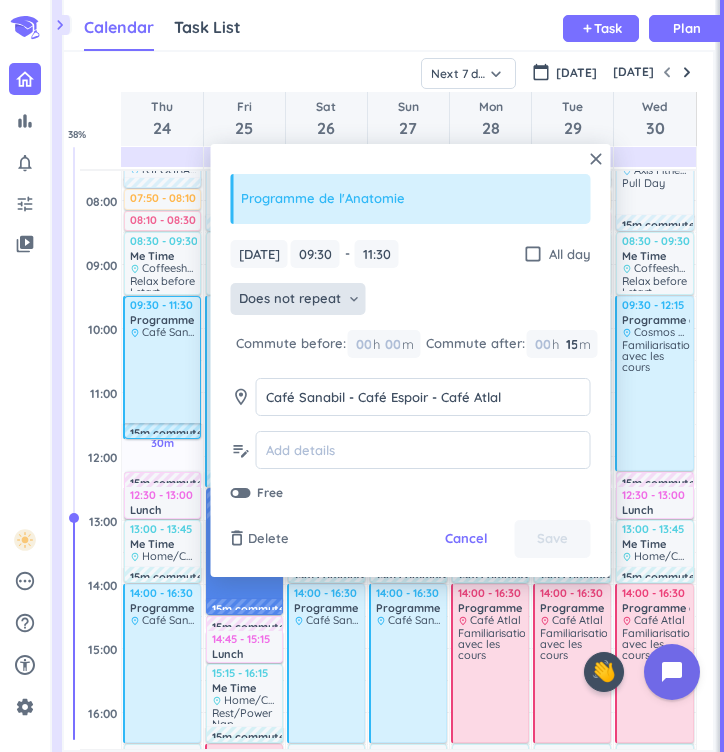 click on "keyboard_arrow_down" at bounding box center [354, 299] 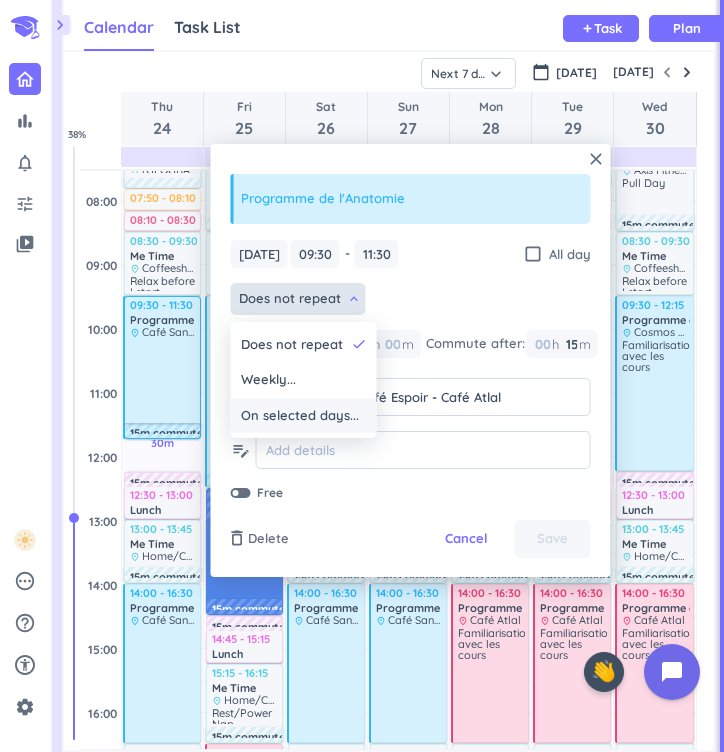 click on "On selected days..." at bounding box center [300, 416] 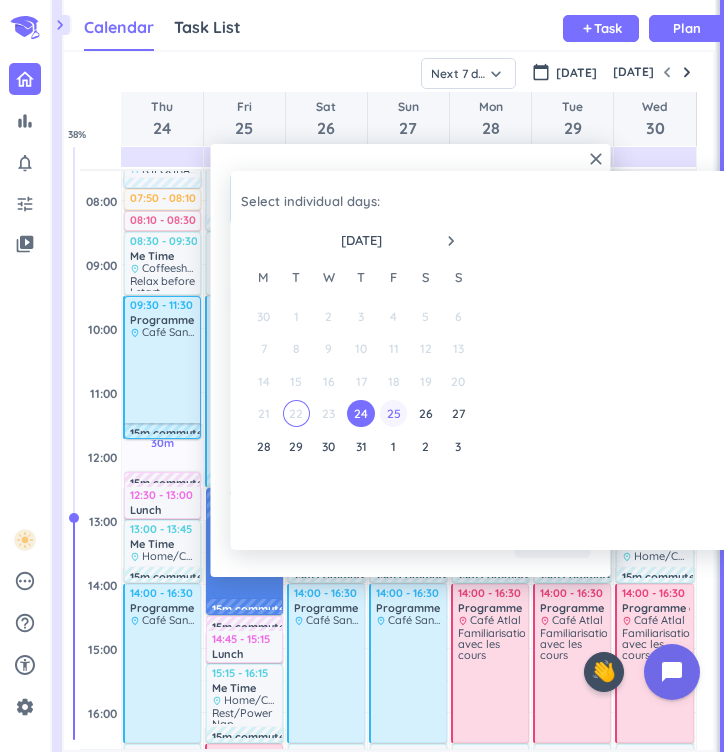 click on "25" at bounding box center (392, 413) 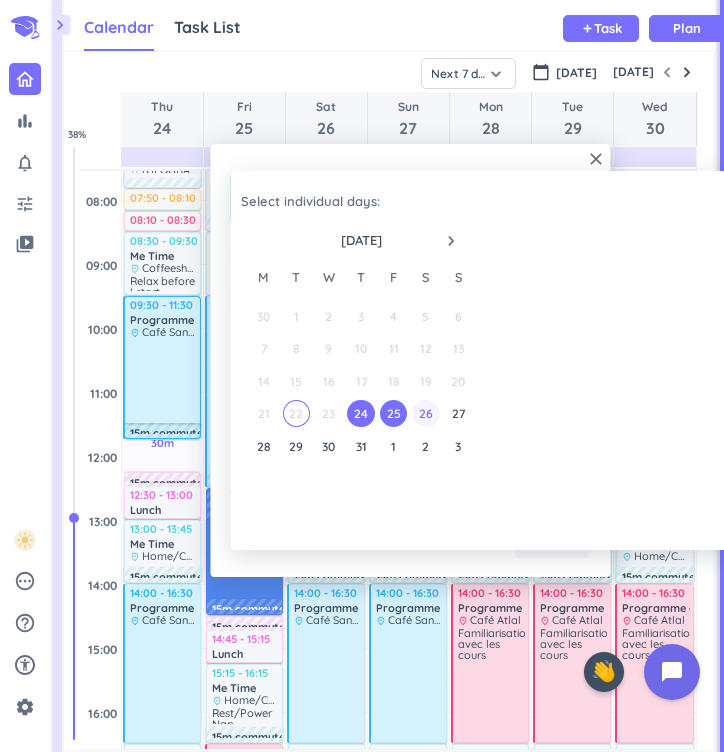 click on "26" at bounding box center (425, 413) 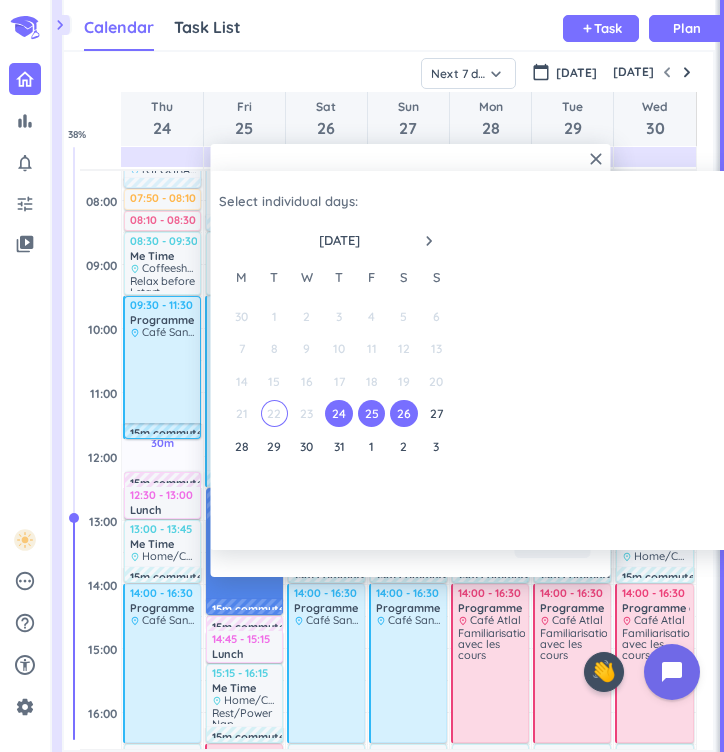 scroll, scrollTop: 0, scrollLeft: 24, axis: horizontal 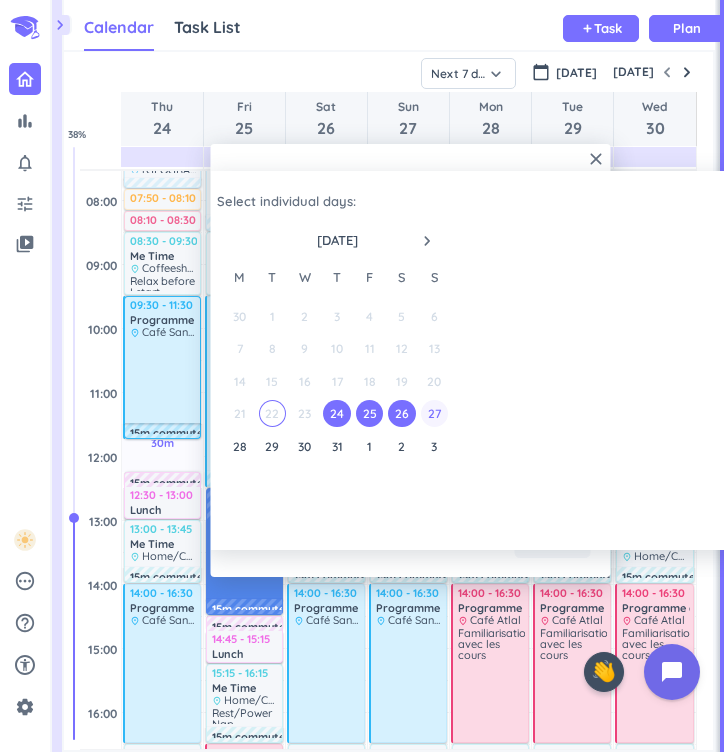 click on "27" at bounding box center (433, 413) 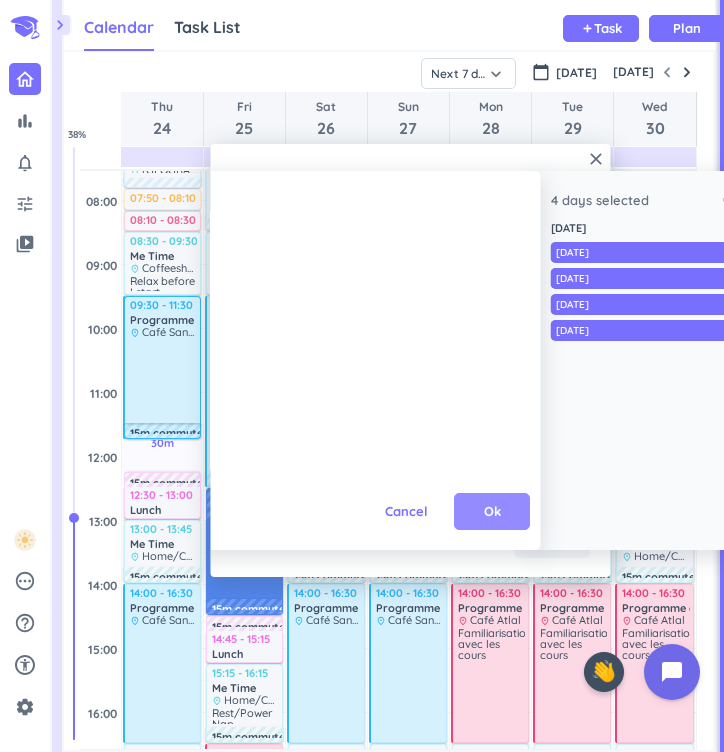 scroll, scrollTop: 0, scrollLeft: 391, axis: horizontal 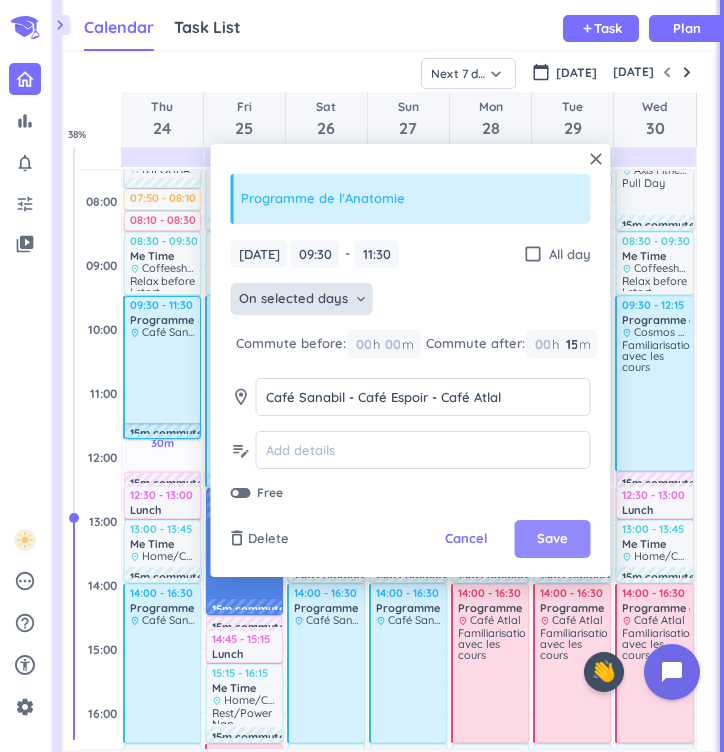 click on "Save" at bounding box center [553, 539] 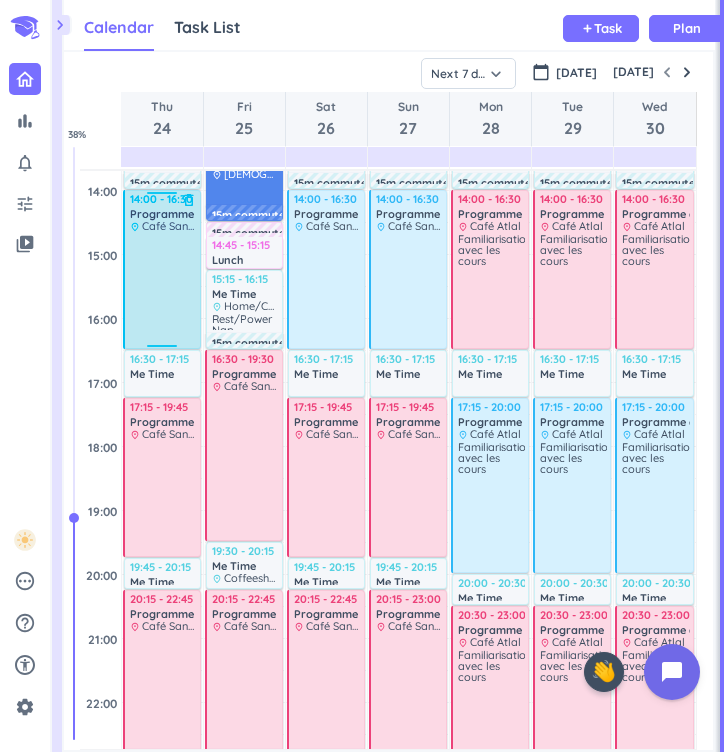 scroll, scrollTop: 674, scrollLeft: 0, axis: vertical 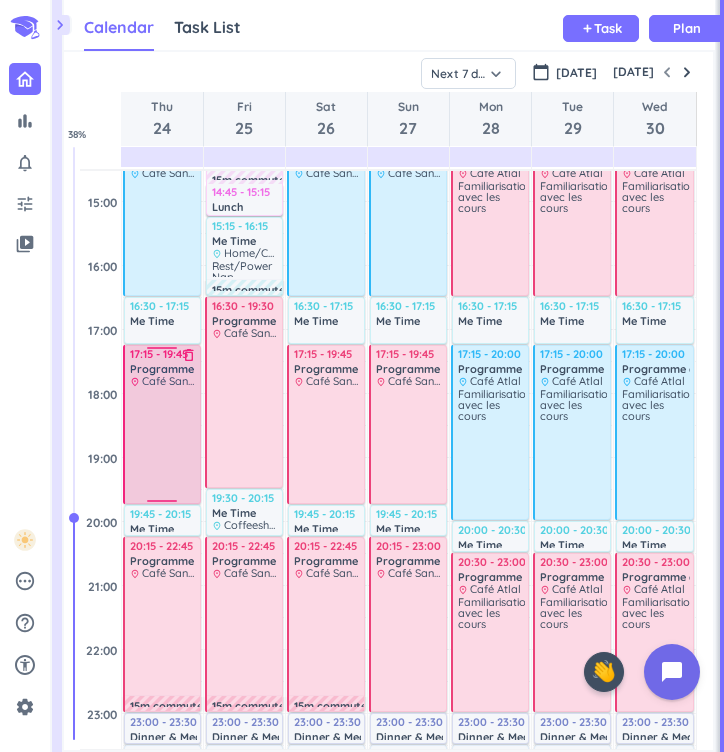 click at bounding box center (163, 444) 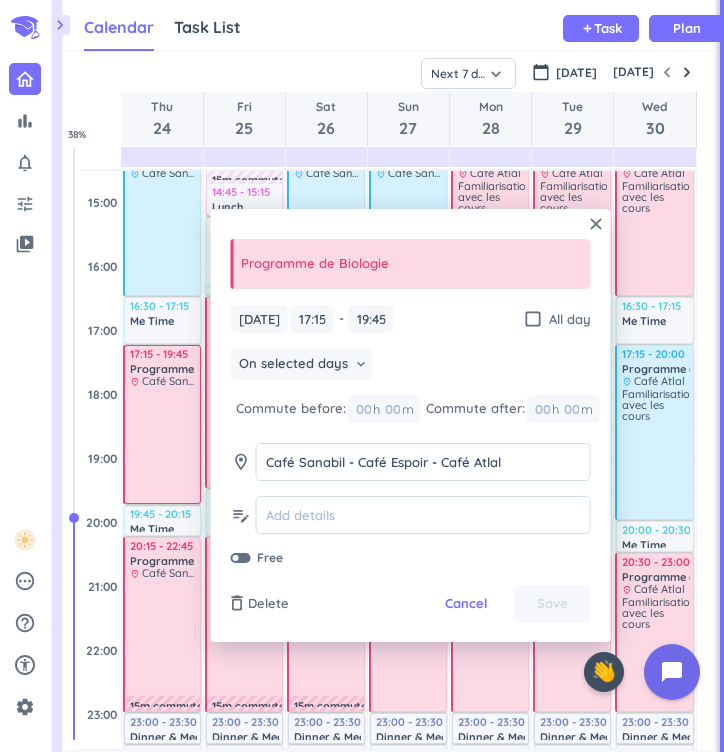 click on "On selected days keyboard_arrow_down" at bounding box center [411, 366] 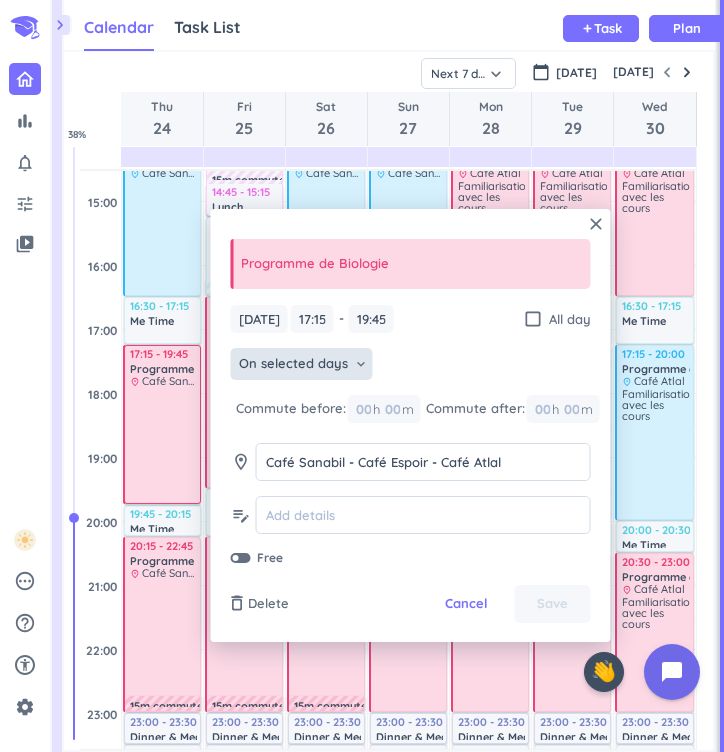 click on "On selected days" at bounding box center (293, 364) 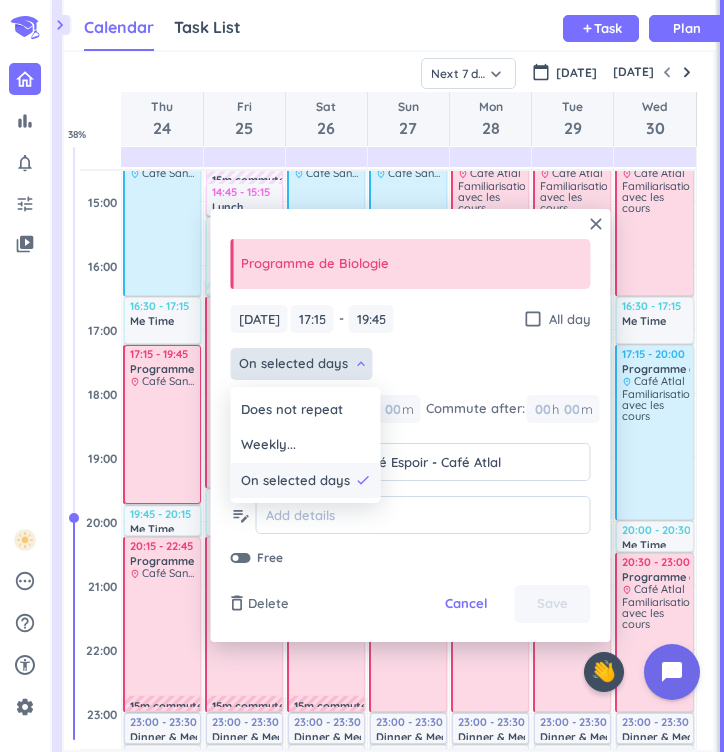 click on "done" at bounding box center (363, 480) 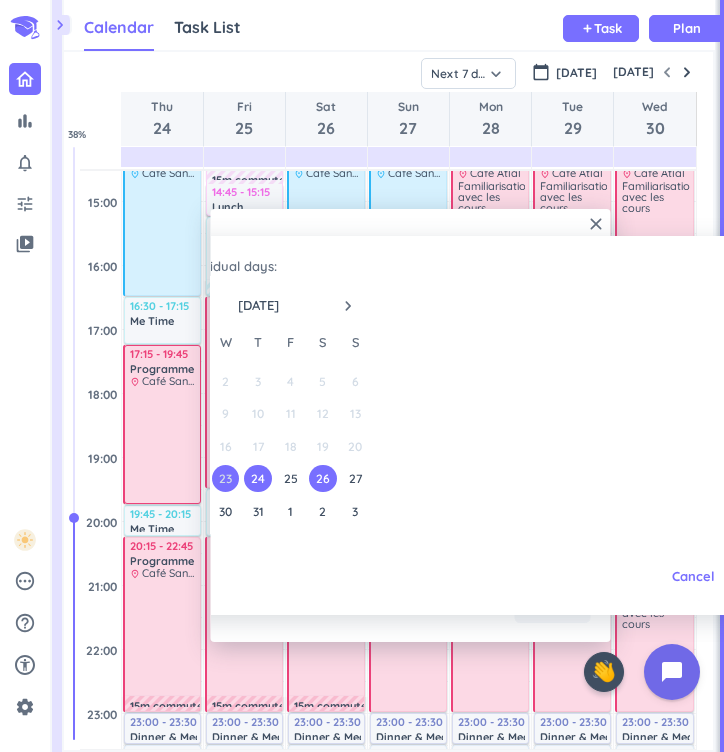 scroll, scrollTop: 0, scrollLeft: 149, axis: horizontal 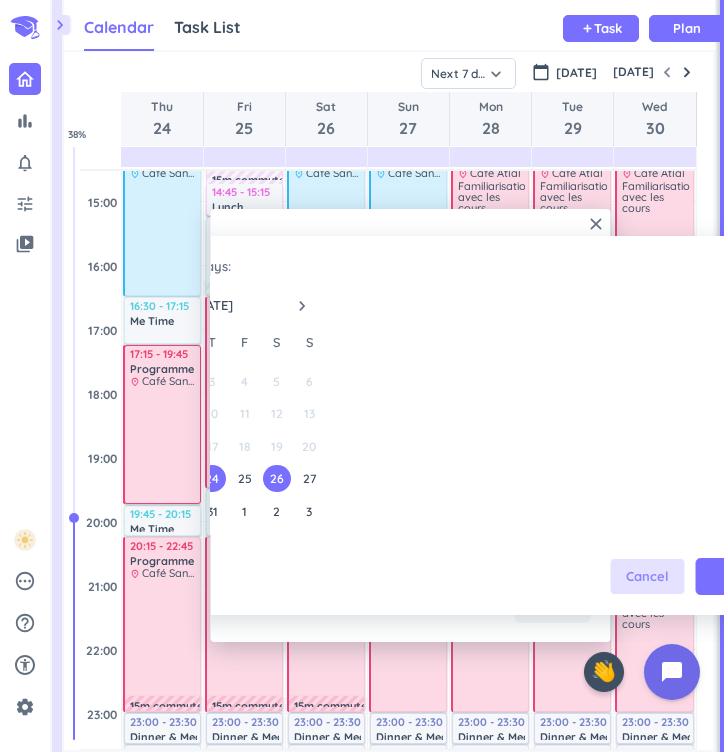click on "Cancel" at bounding box center (647, 577) 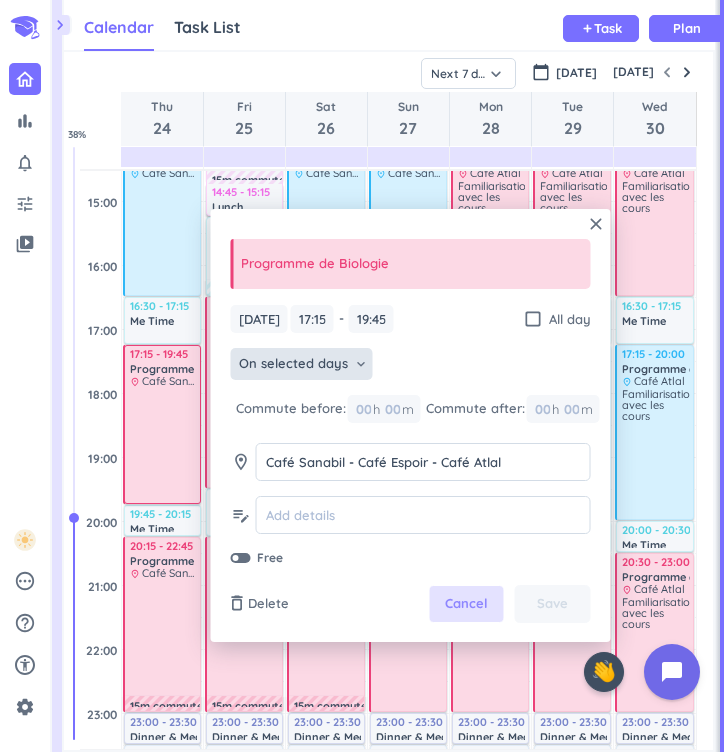 click on "Cancel" at bounding box center (467, 604) 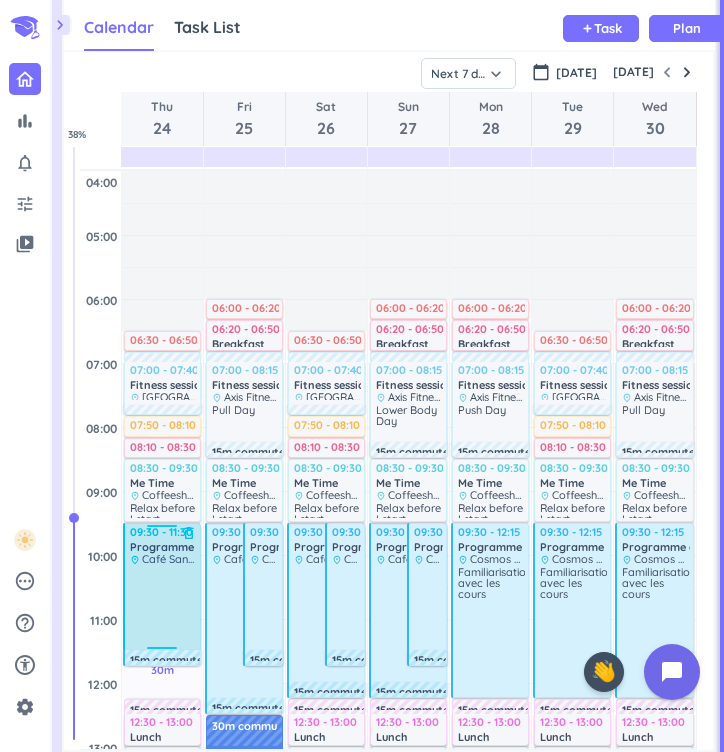 scroll, scrollTop: 0, scrollLeft: 0, axis: both 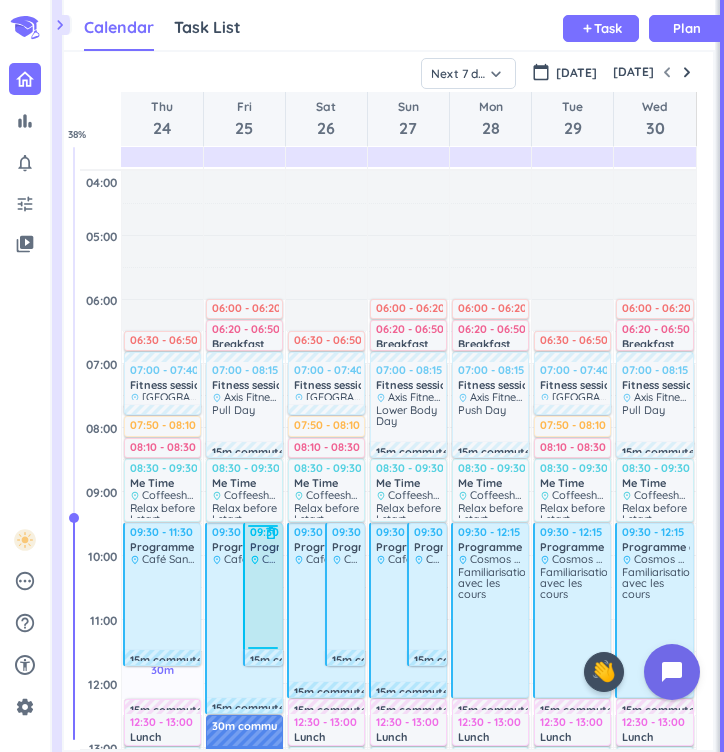 click at bounding box center (264, 607) 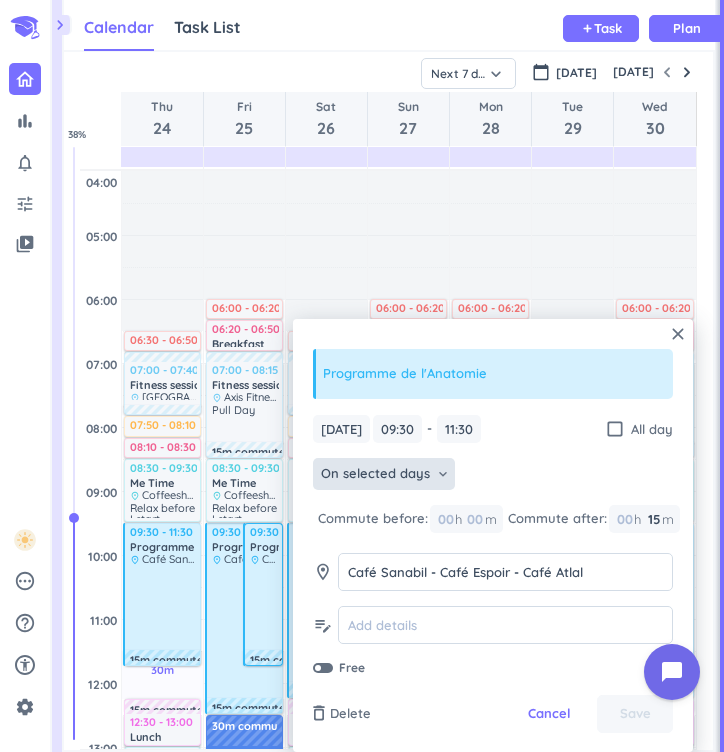 click on "On selected days keyboard_arrow_down" at bounding box center (384, 474) 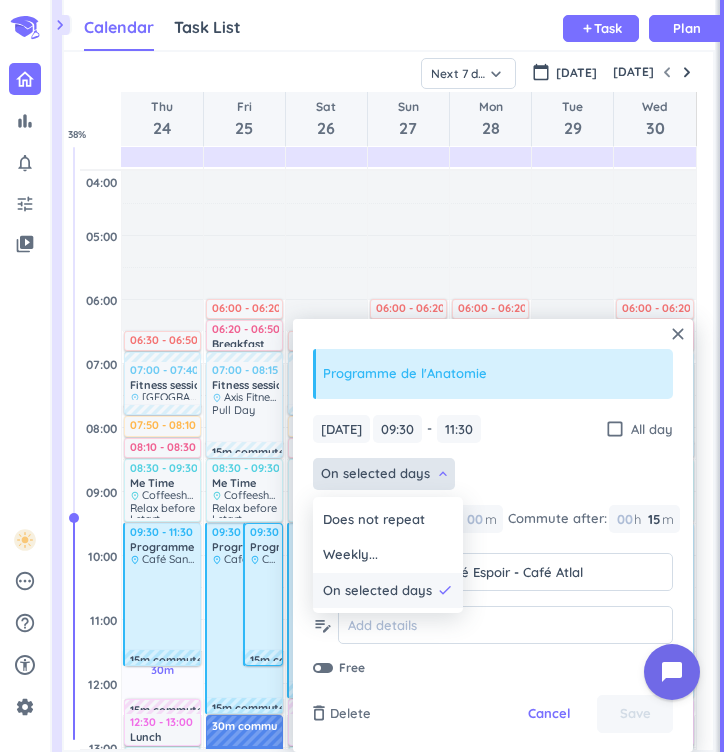 click on "On selected days done" at bounding box center (388, 591) 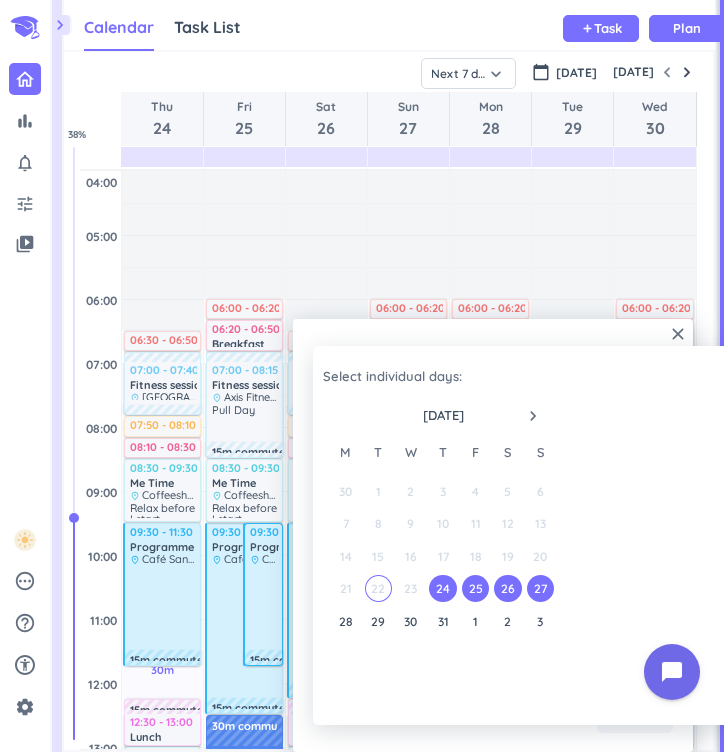 click on "25" at bounding box center (475, 588) 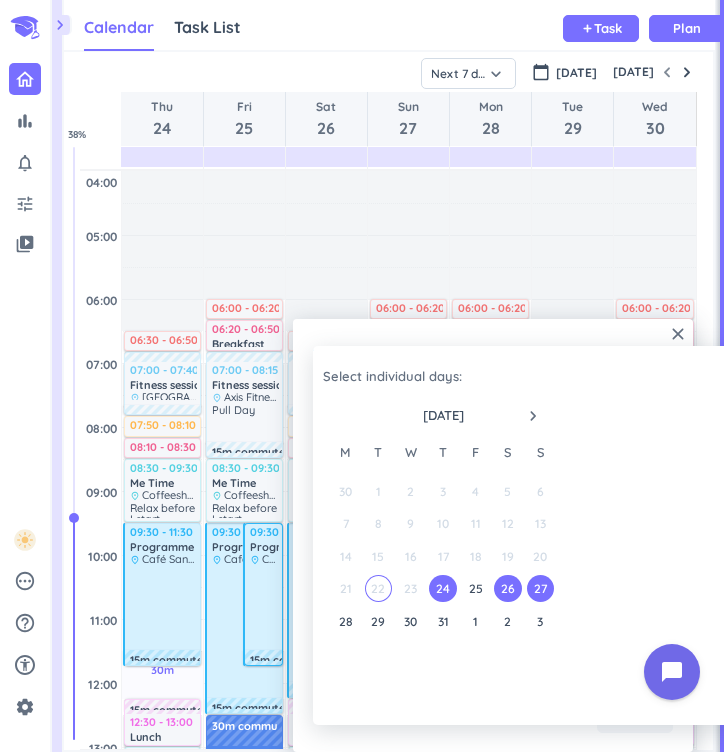 click on "26" at bounding box center (507, 588) 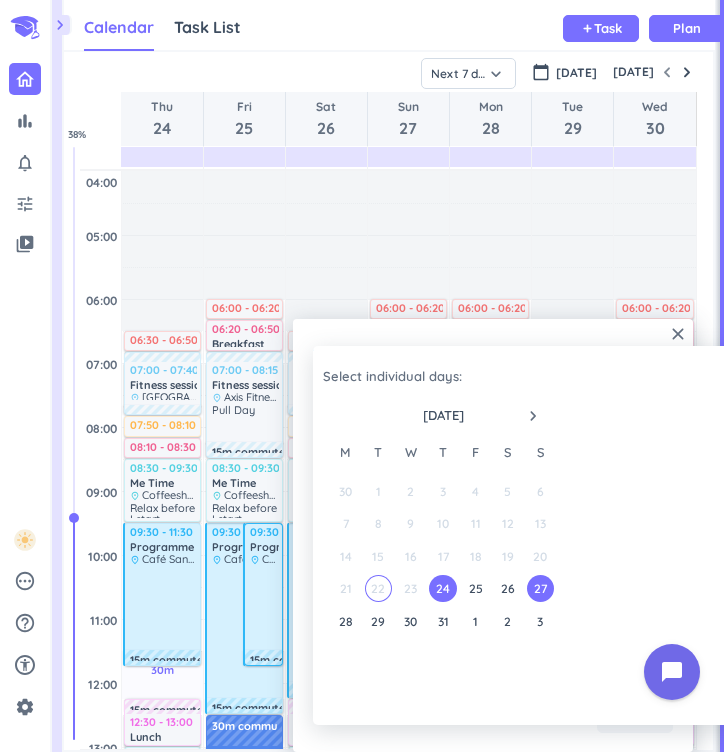 click on "27" at bounding box center (540, 588) 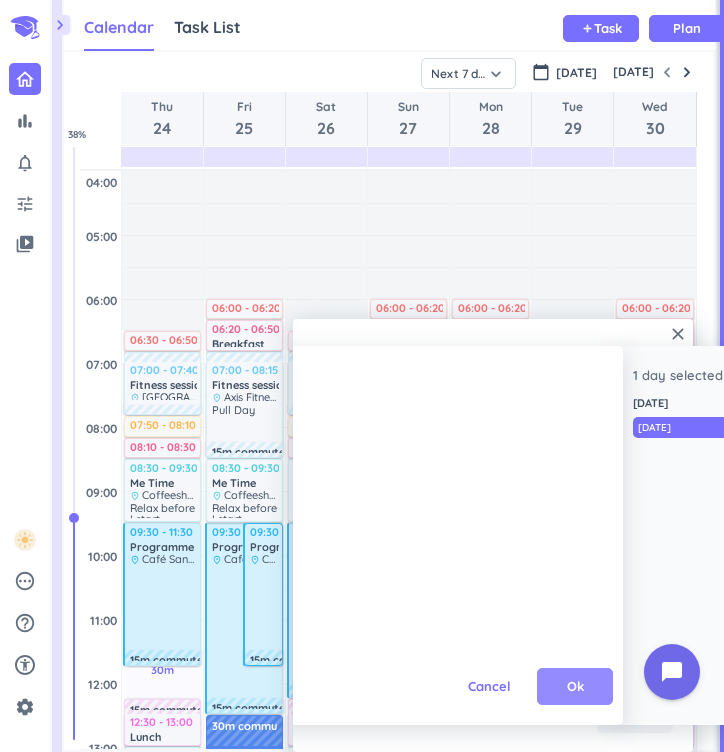 scroll, scrollTop: 0, scrollLeft: 390, axis: horizontal 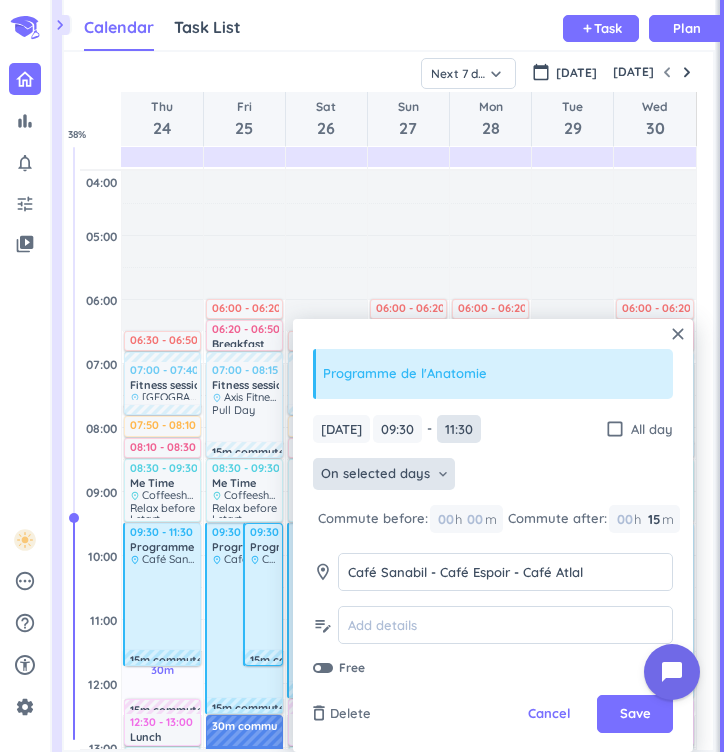 click on "11:30" at bounding box center [459, 429] 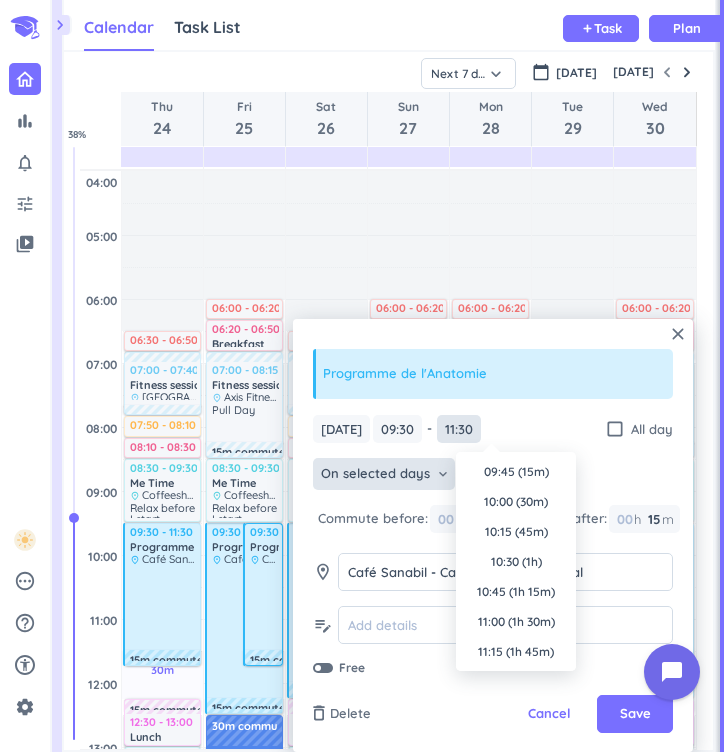scroll, scrollTop: 210, scrollLeft: 0, axis: vertical 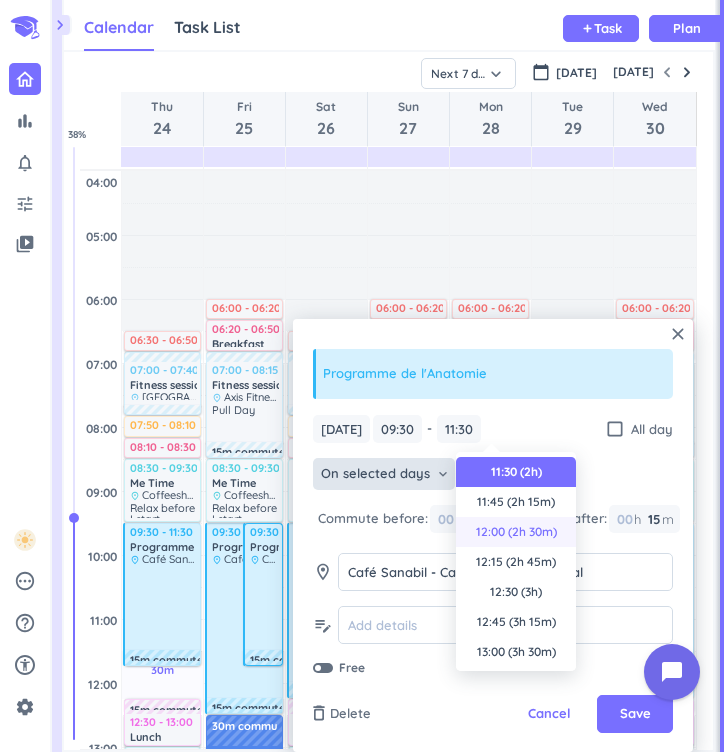 click on "12:00 (2h 30m)" at bounding box center (516, 532) 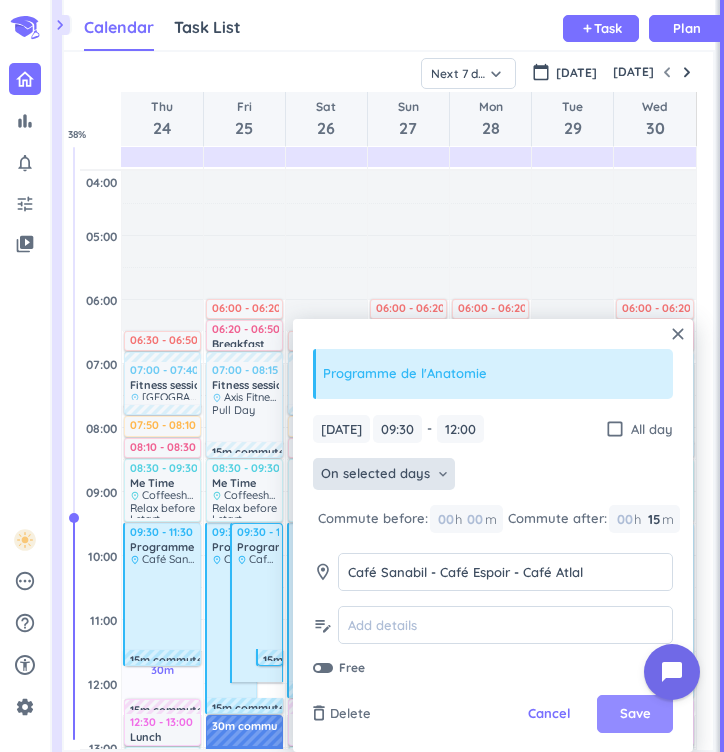 click on "Save" at bounding box center [635, 714] 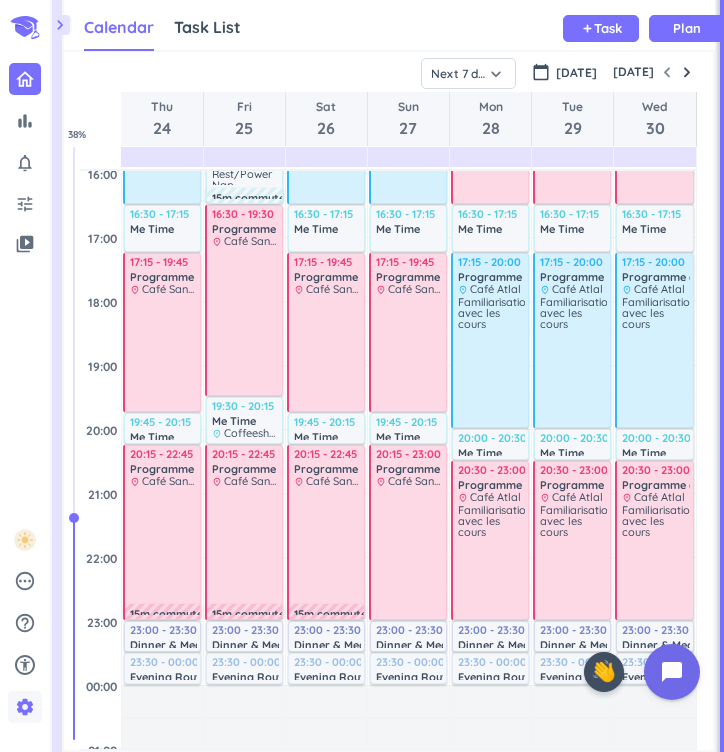scroll, scrollTop: 767, scrollLeft: 0, axis: vertical 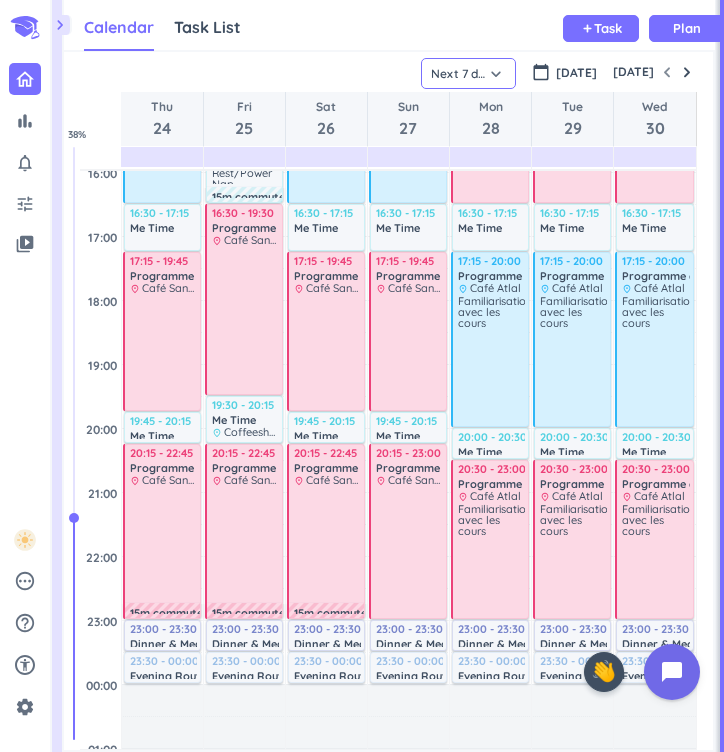 click on "Next 7 days" 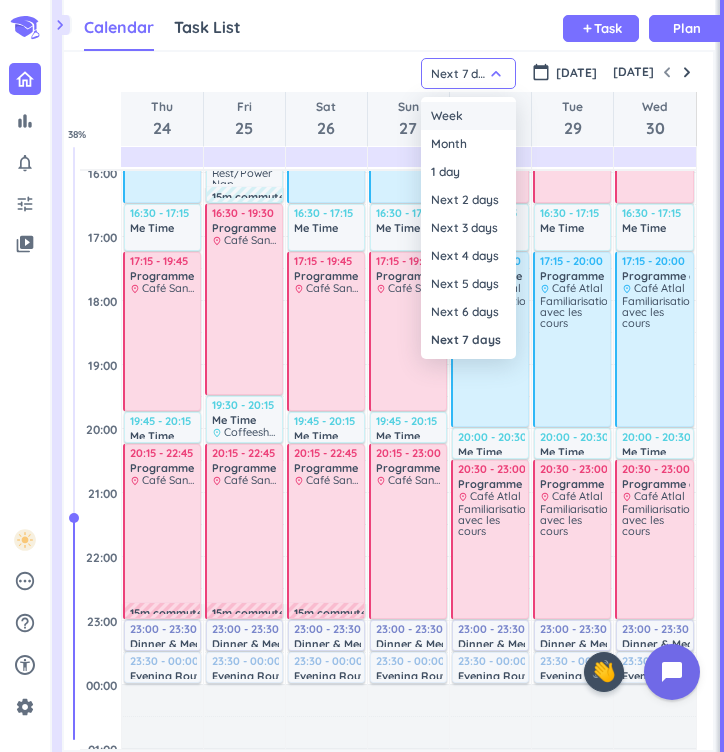 click on "Week" at bounding box center [468, 116] 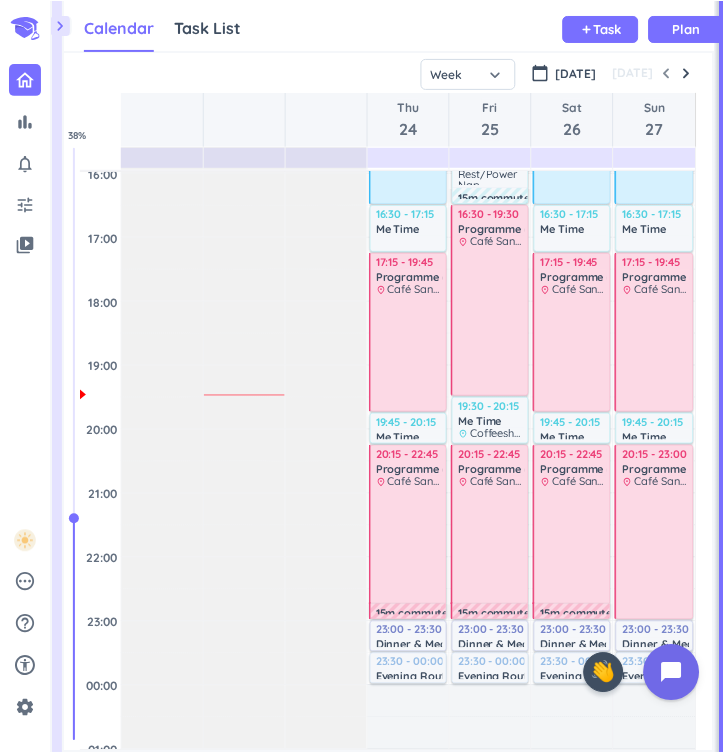 scroll, scrollTop: 129, scrollLeft: 0, axis: vertical 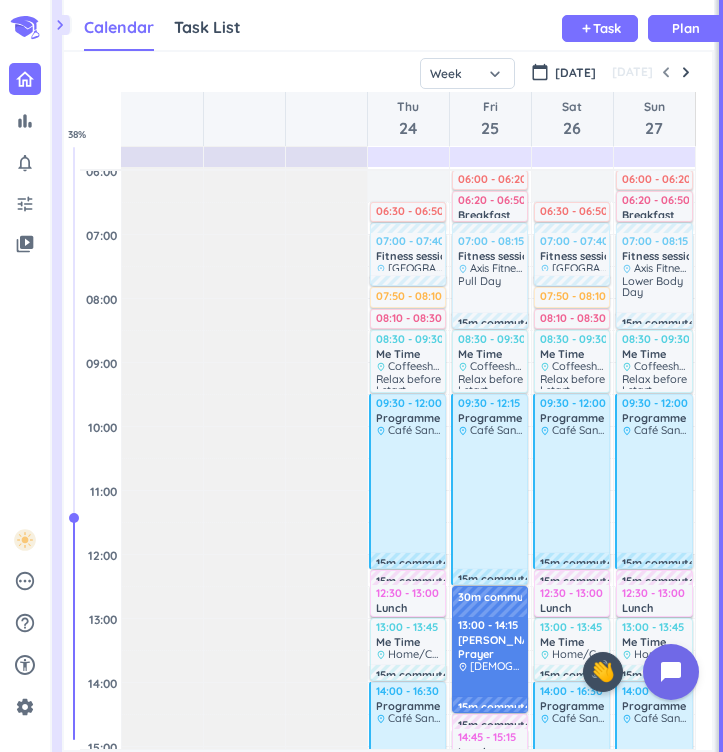 click on "Calendar Task List Calendar keyboard_arrow_down add Task Plan" at bounding box center (389, 25) 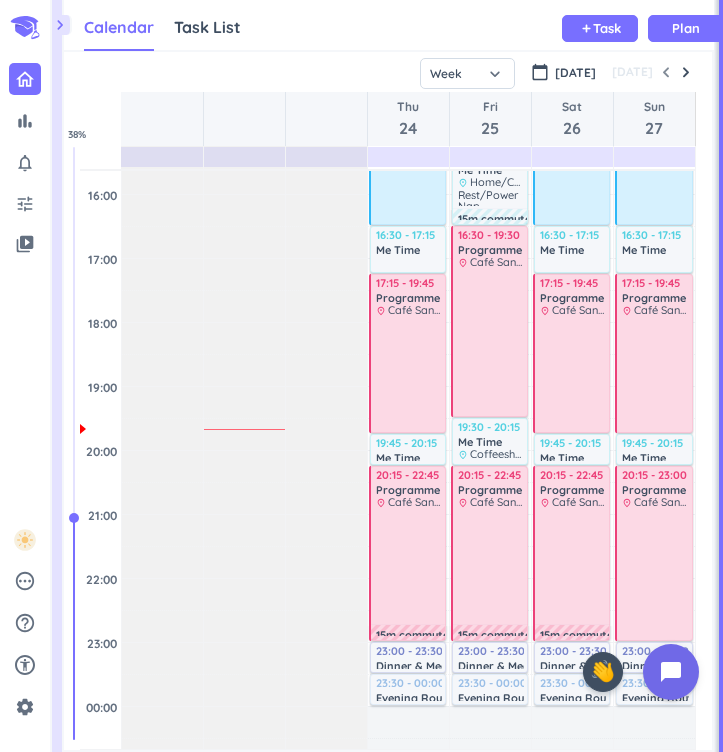 scroll, scrollTop: 789, scrollLeft: 0, axis: vertical 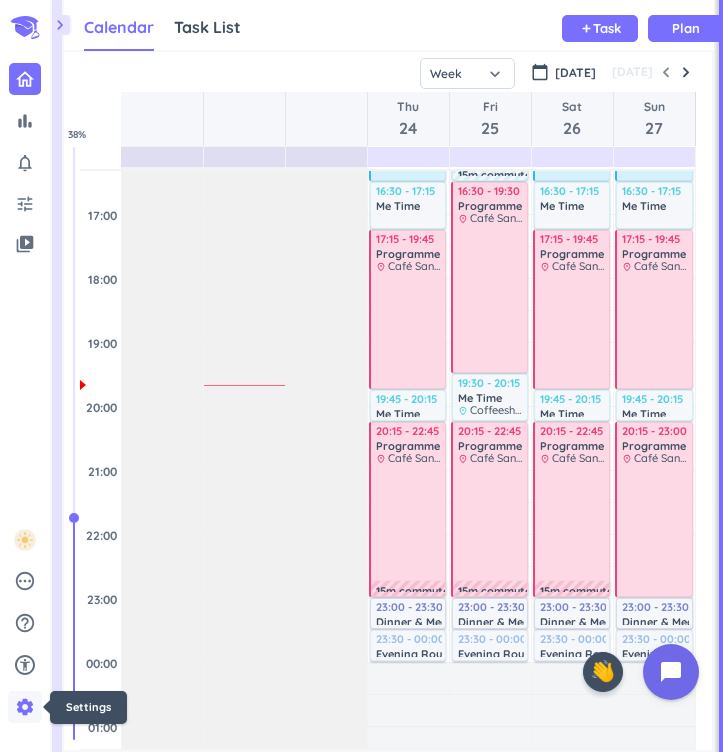 click on "settings" at bounding box center (25, 707) 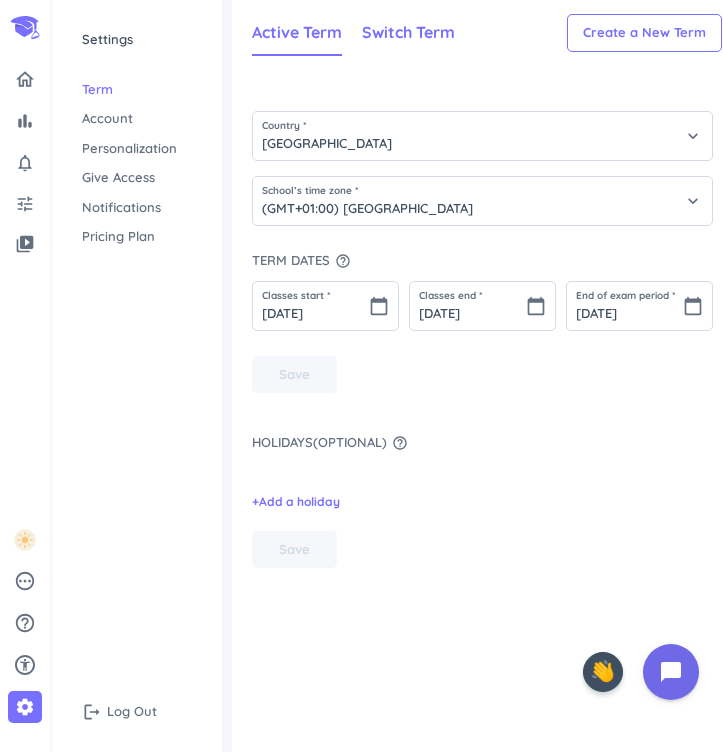 click on "Switch Term" at bounding box center [408, 32] 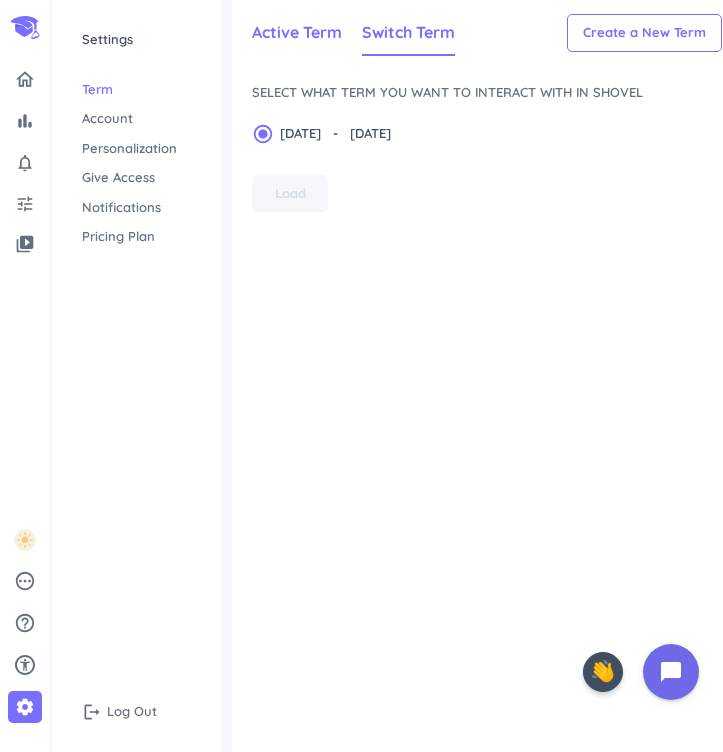 click on "Active Term" at bounding box center (297, 32) 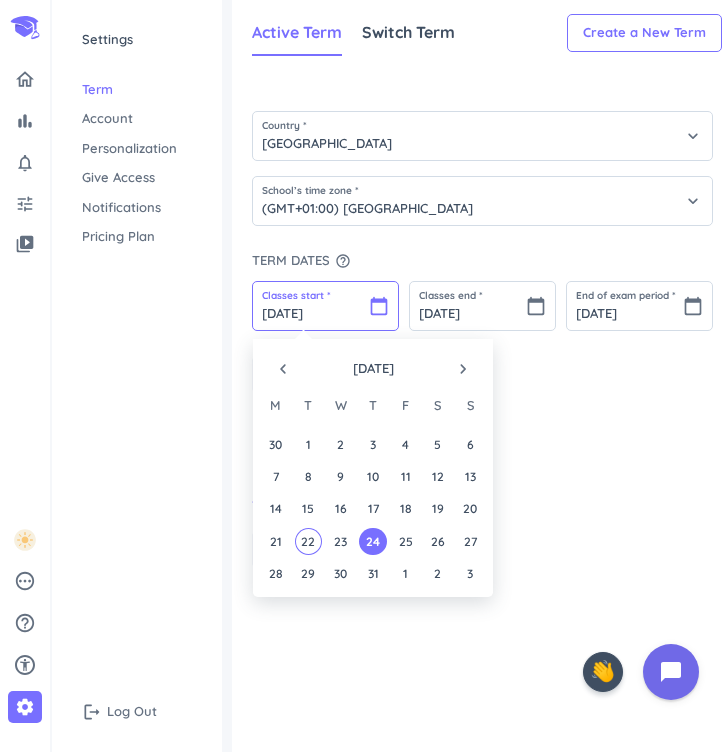 click on "[DATE]" at bounding box center (325, 306) 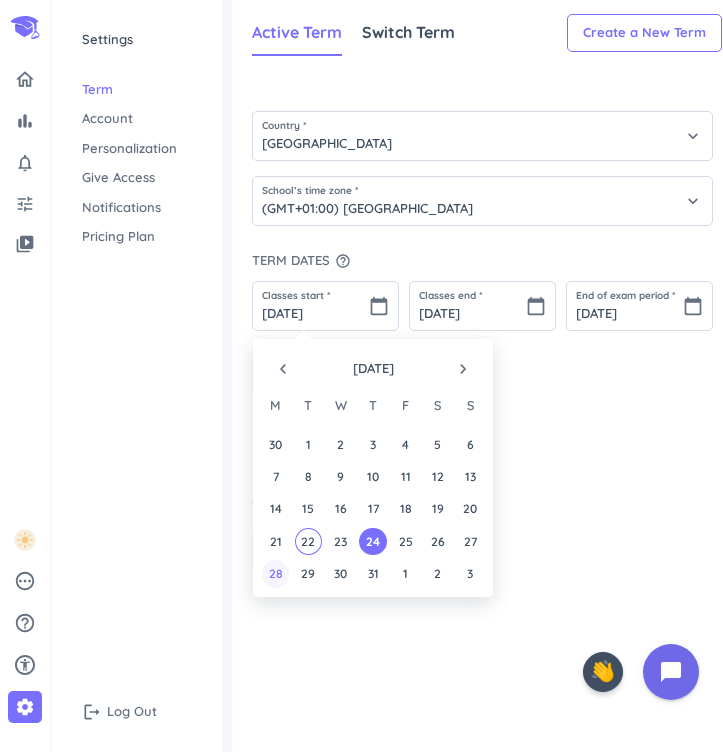 click on "28" at bounding box center [275, 573] 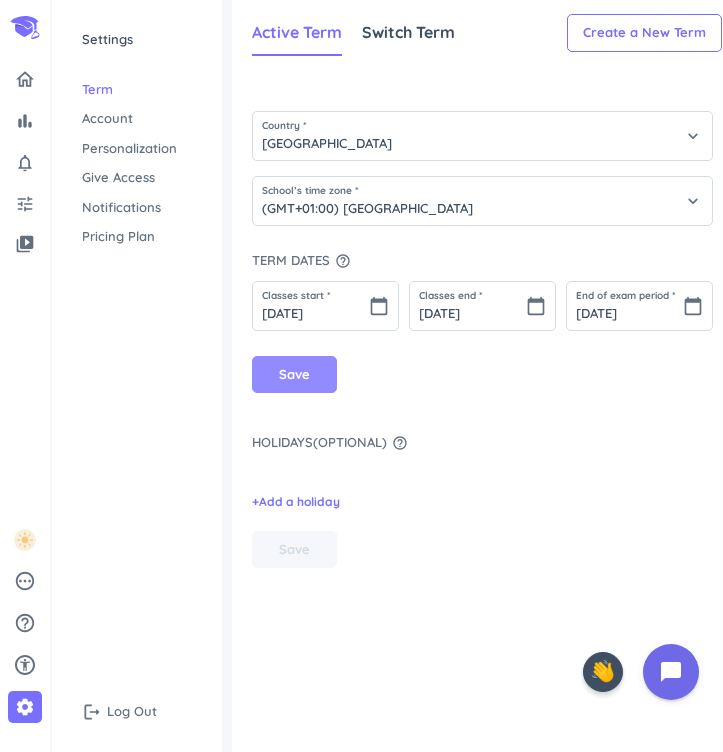 click on "Save" at bounding box center [294, 375] 